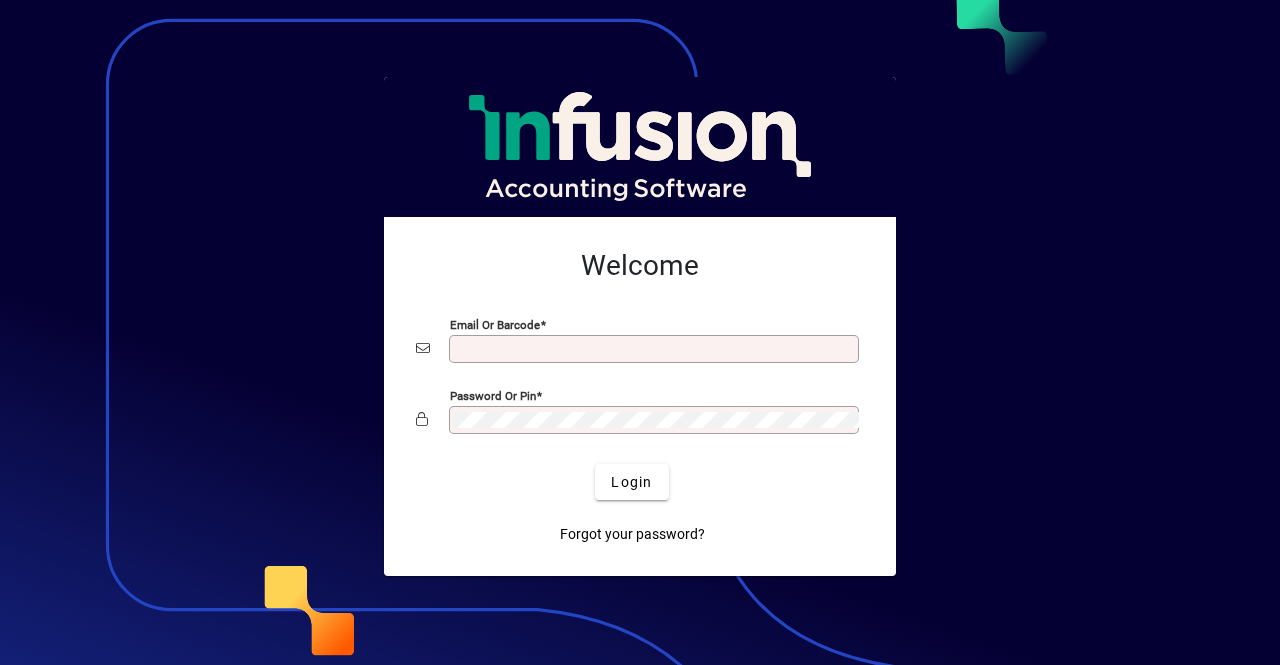 scroll, scrollTop: 0, scrollLeft: 0, axis: both 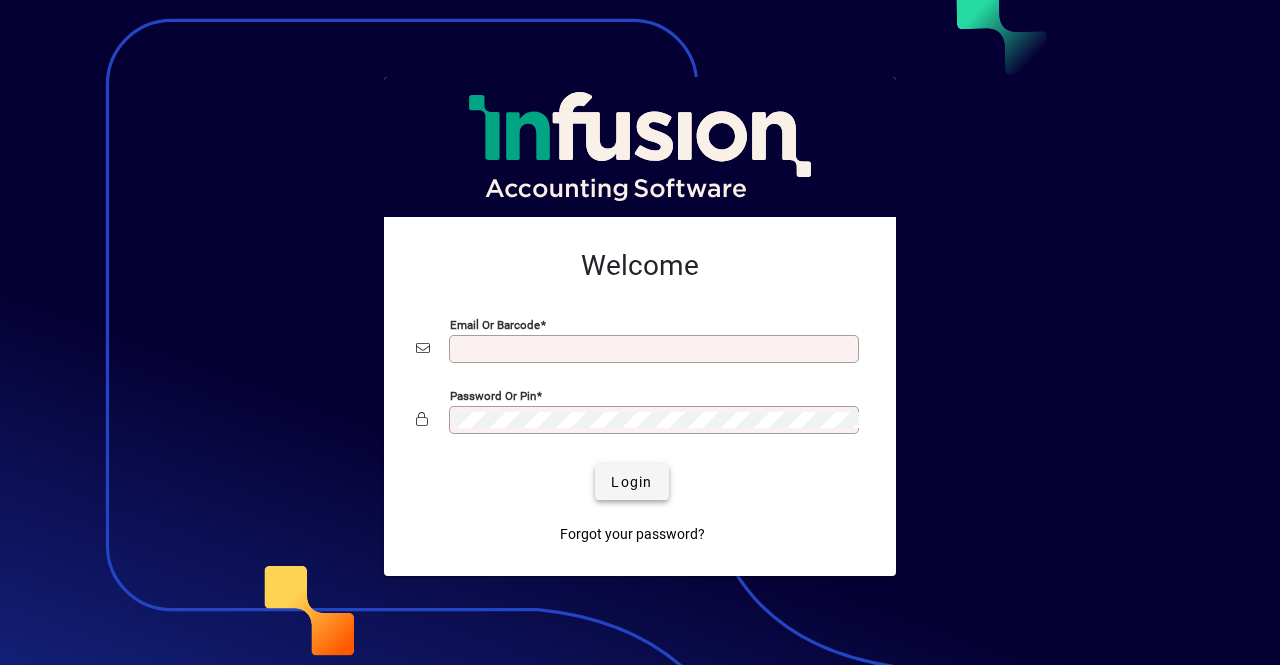 type on "**********" 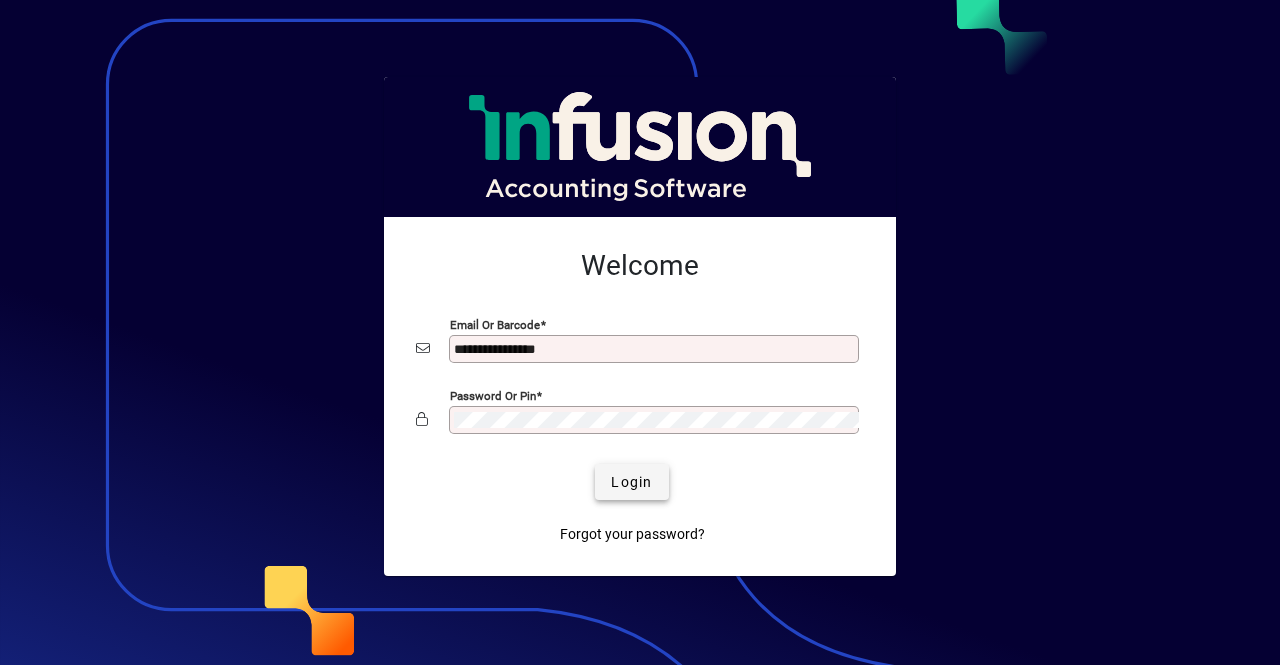 click 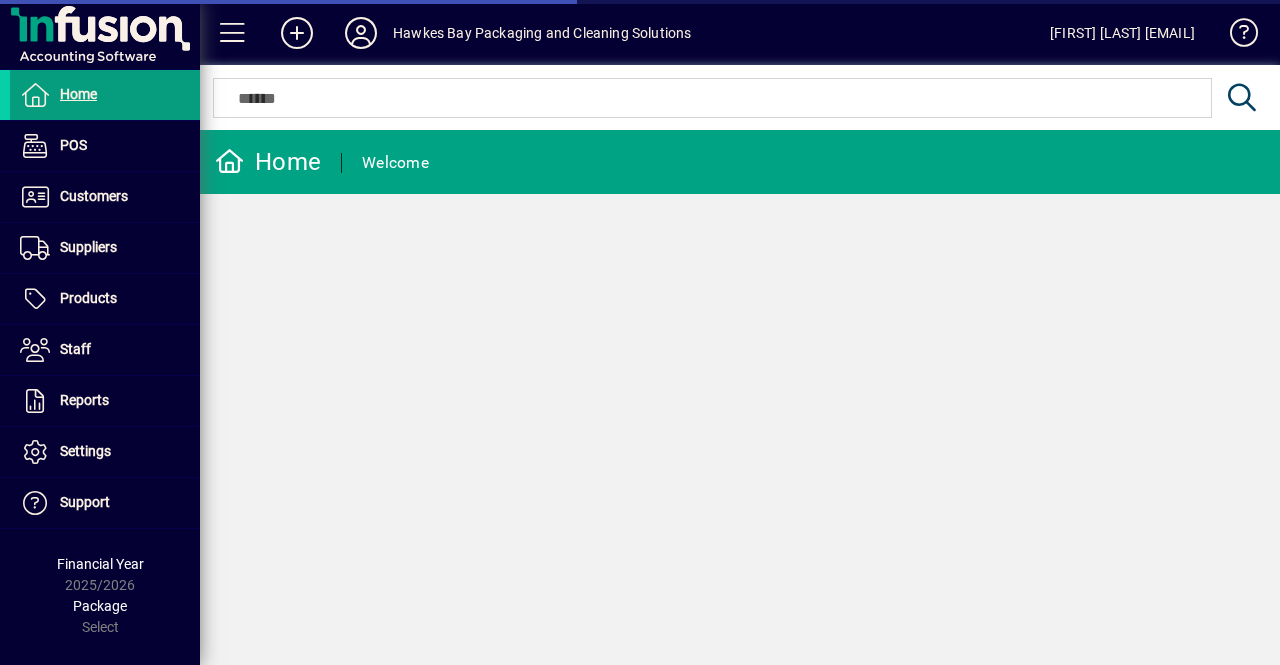 scroll, scrollTop: 0, scrollLeft: 0, axis: both 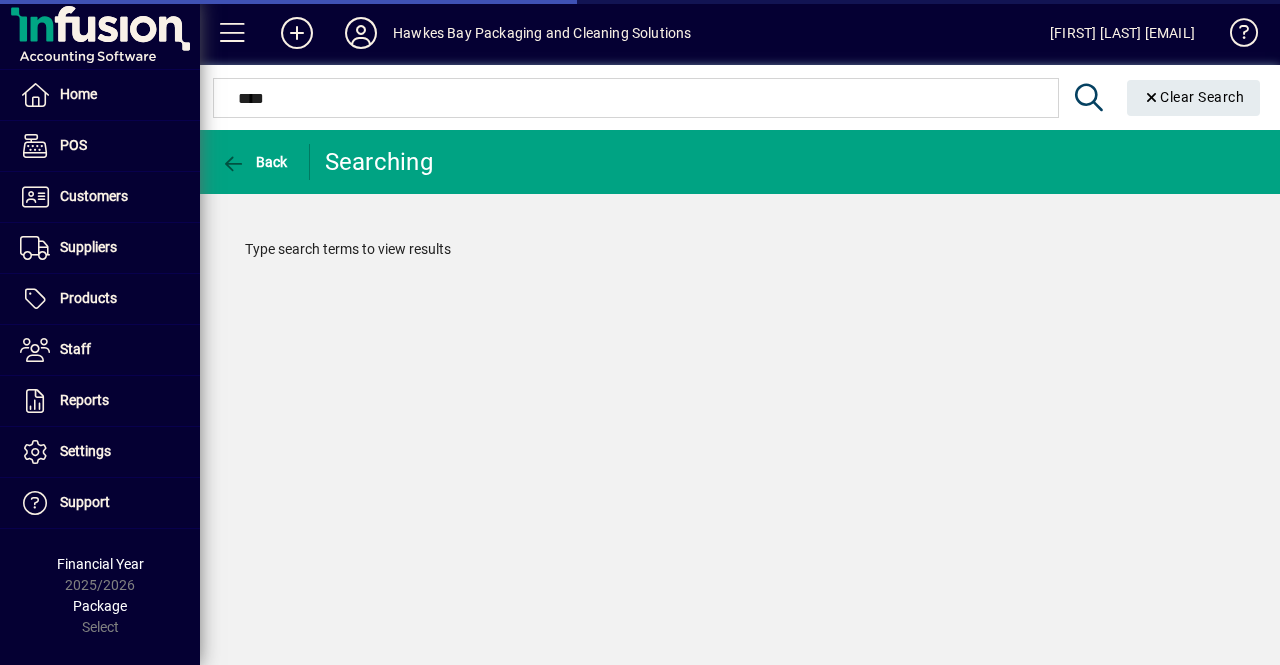 type on "****" 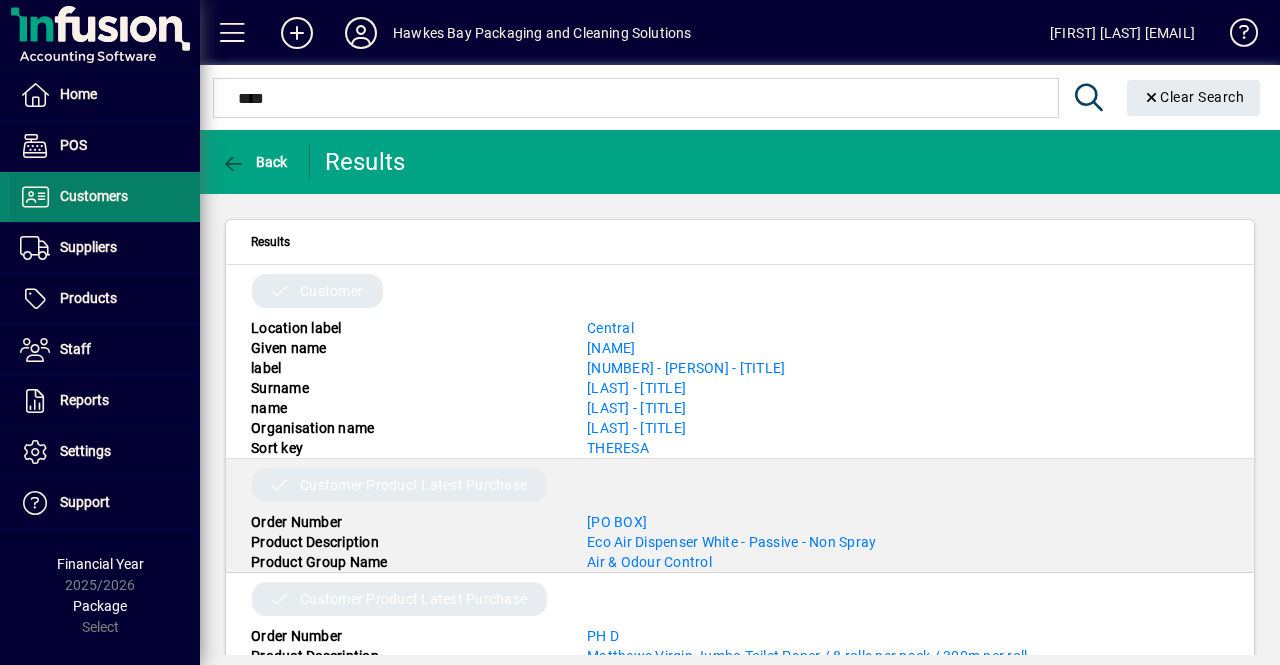 click at bounding box center [105, 197] 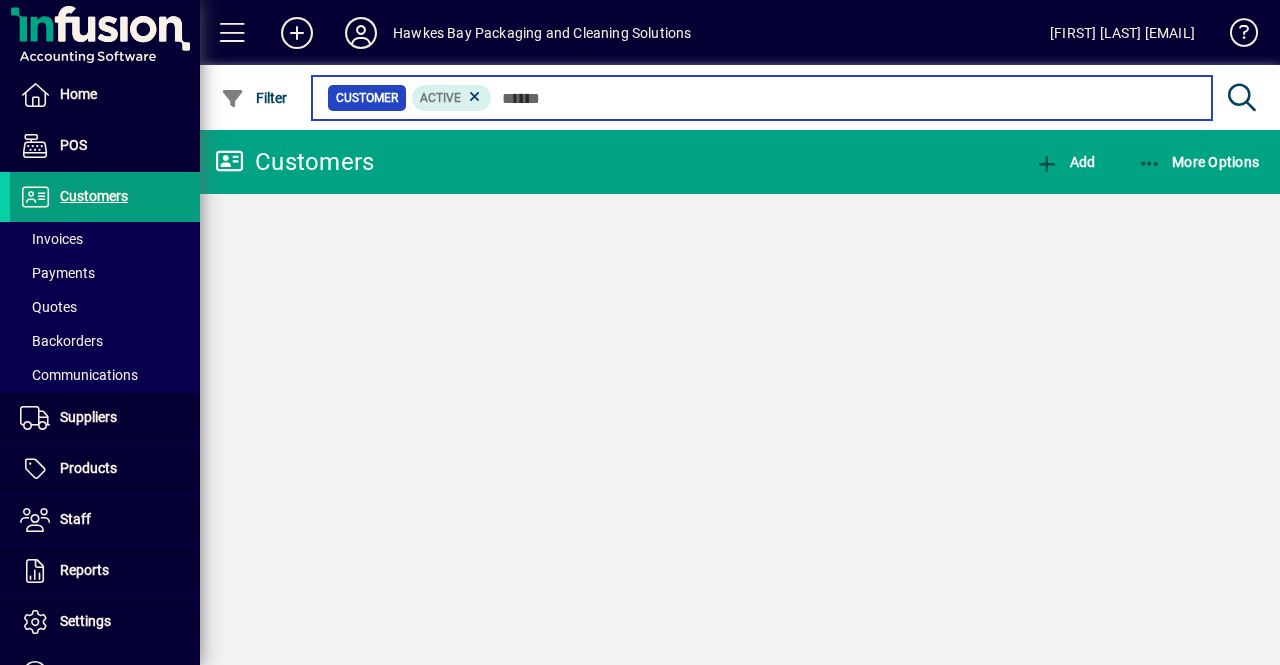 click at bounding box center [844, 98] 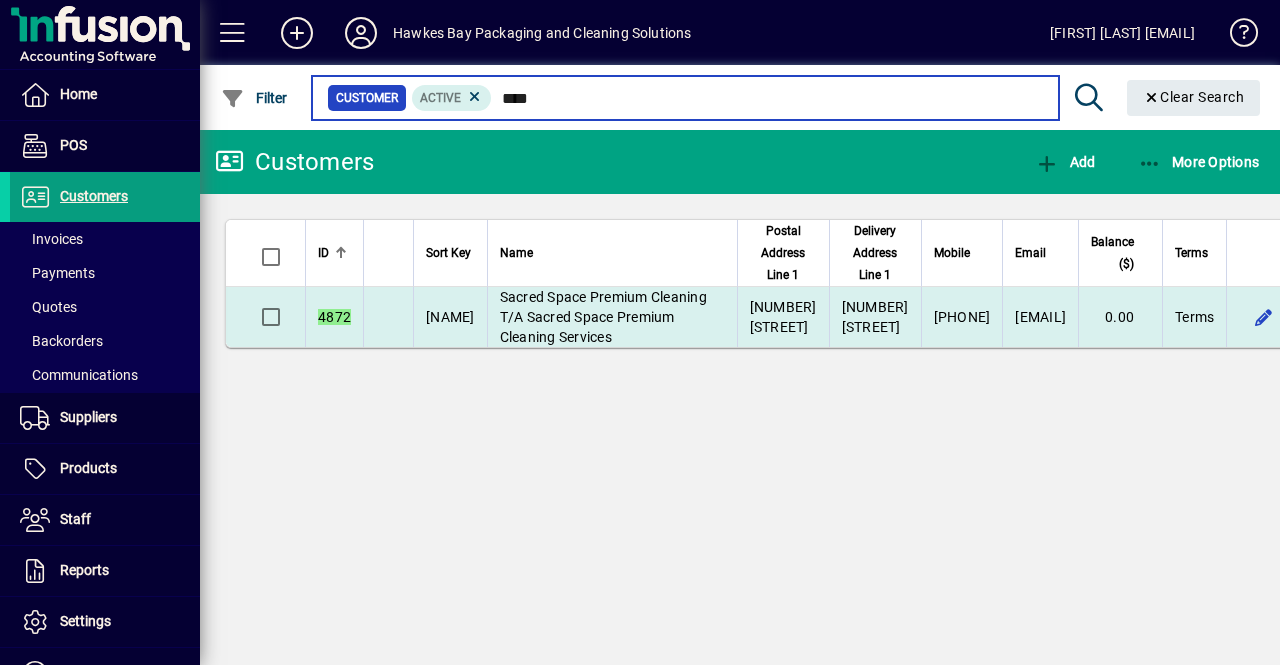 type on "****" 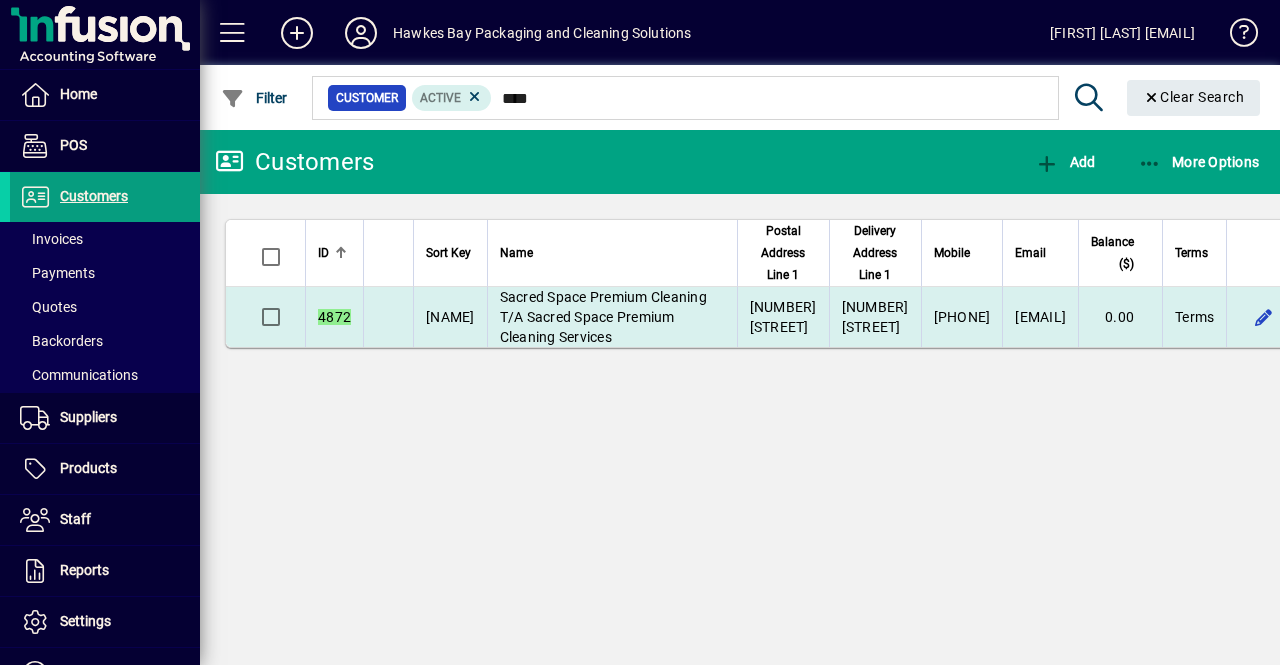 click on "Sacred Space Premium Cleaning T/A Sacred Space Premium Cleaning Services" at bounding box center [603, 317] 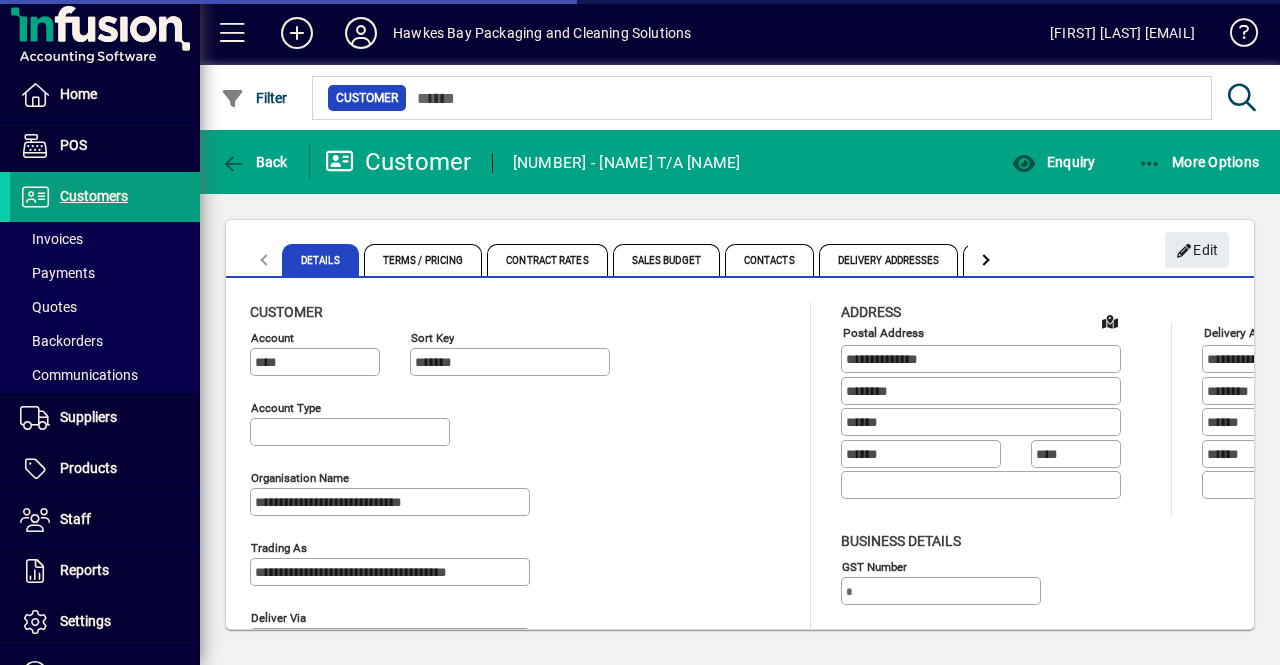 type on "**********" 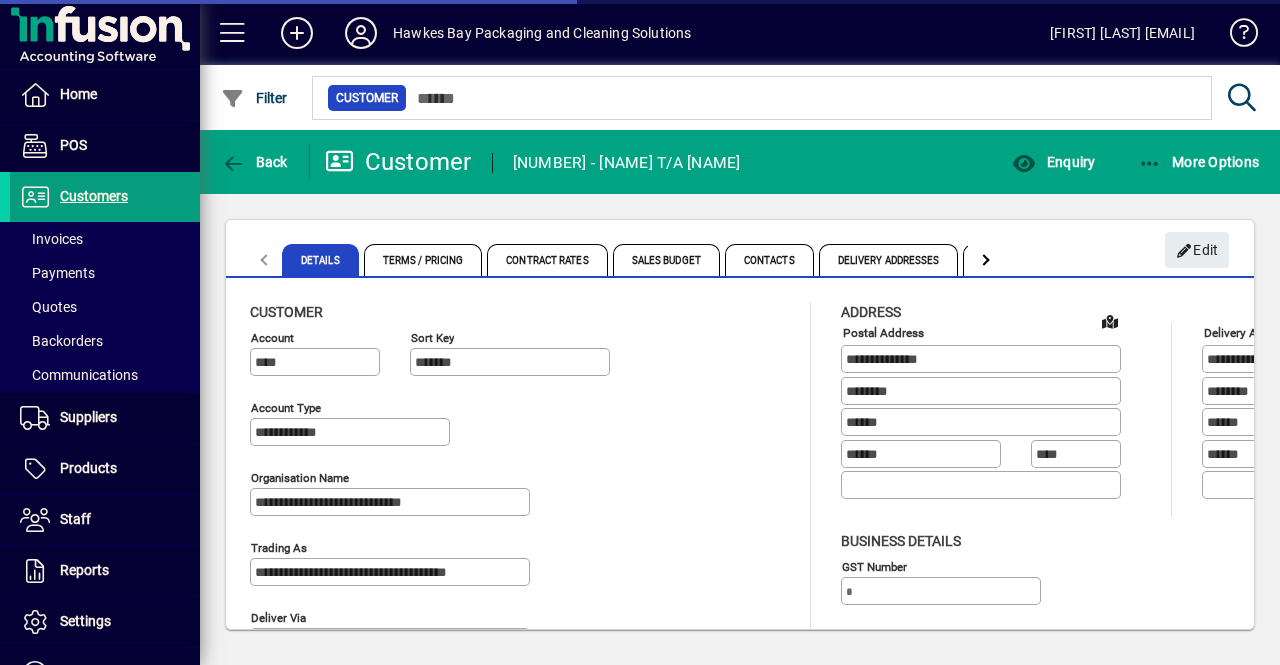 type on "**********" 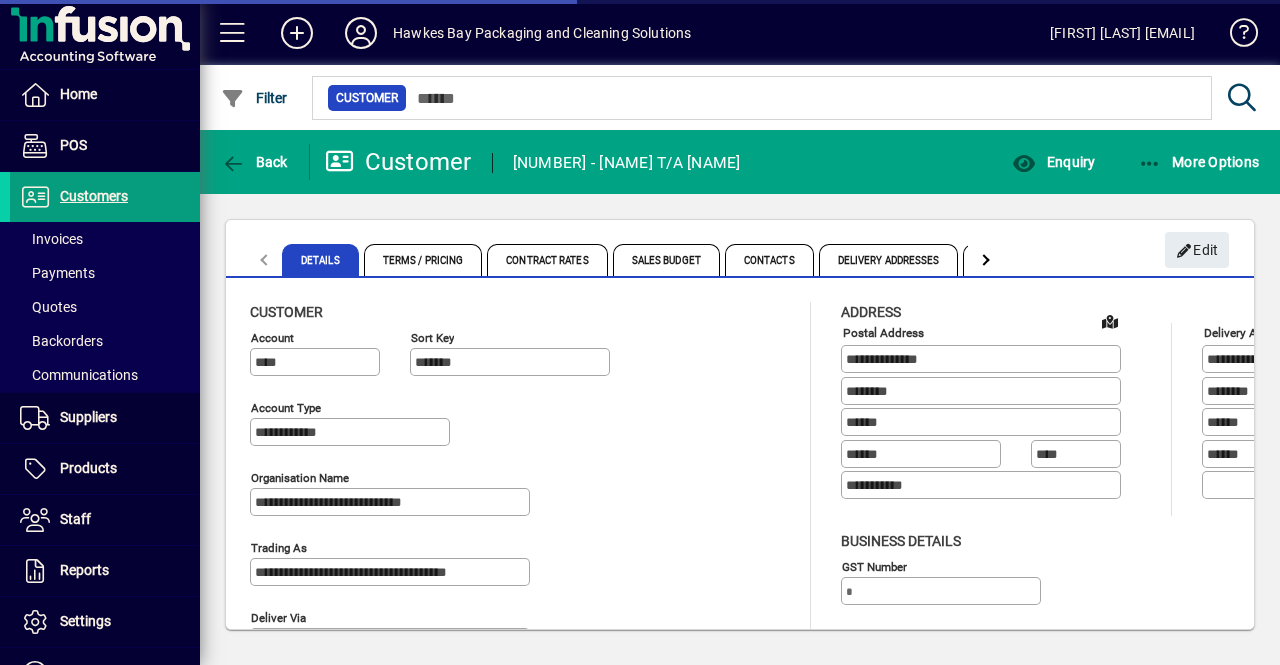 type on "**********" 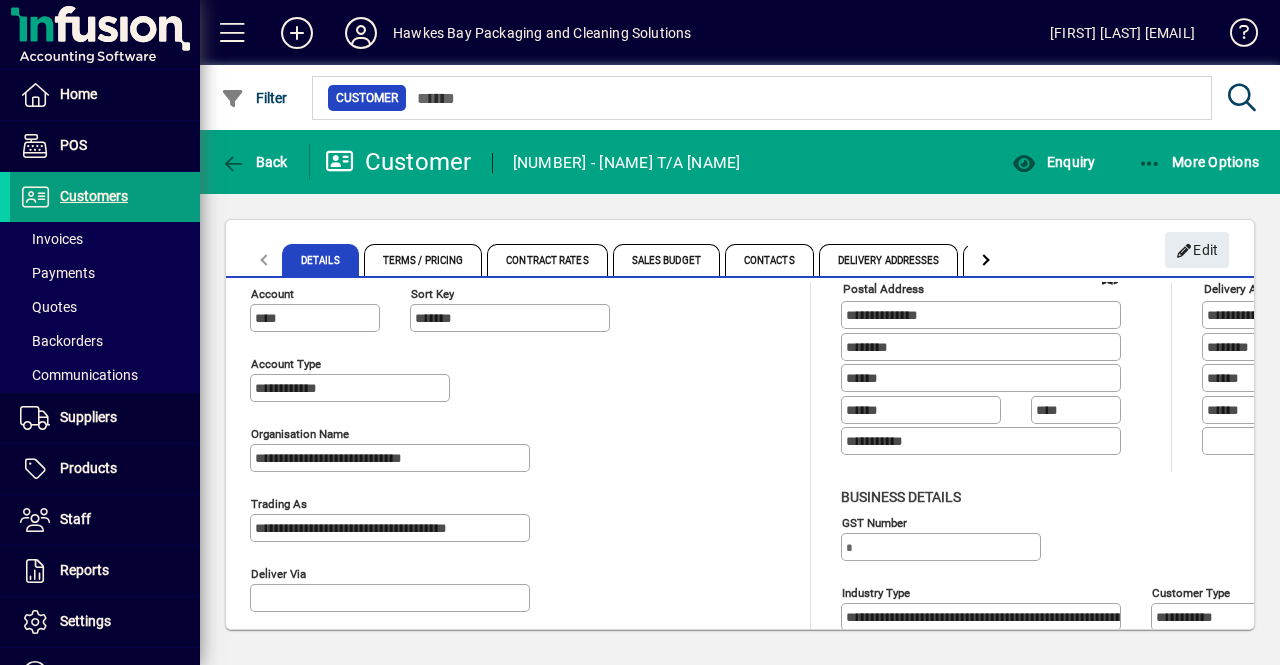scroll, scrollTop: 0, scrollLeft: 0, axis: both 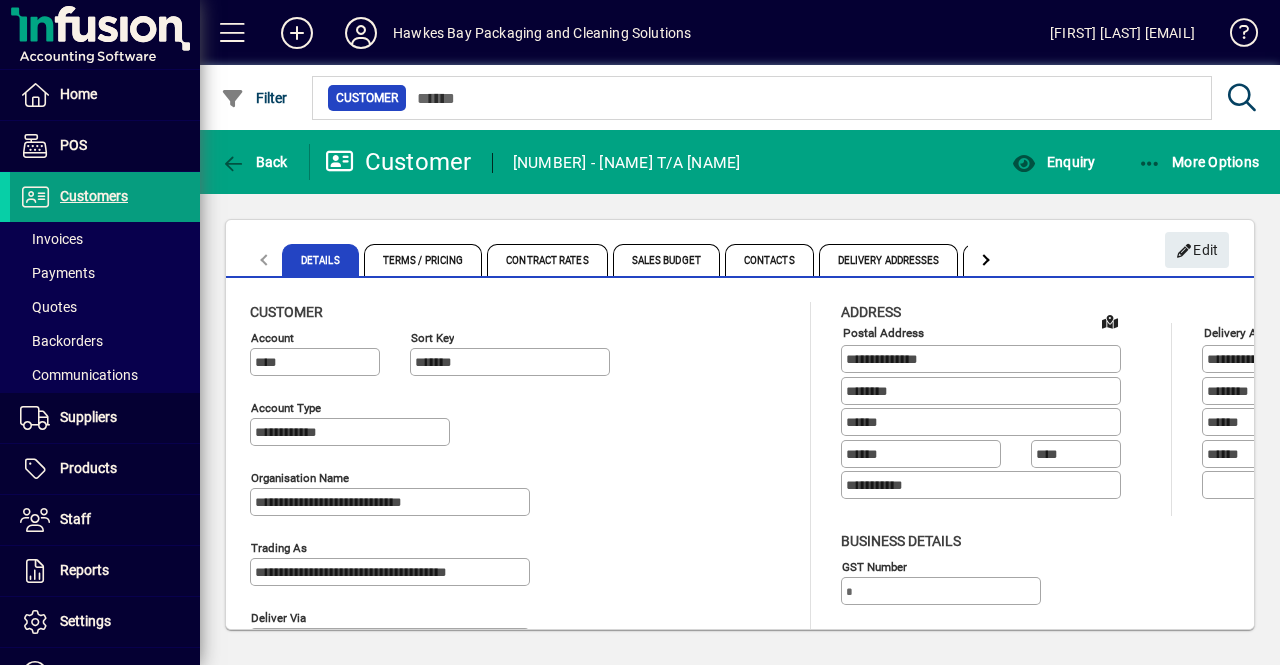 click on "**********" 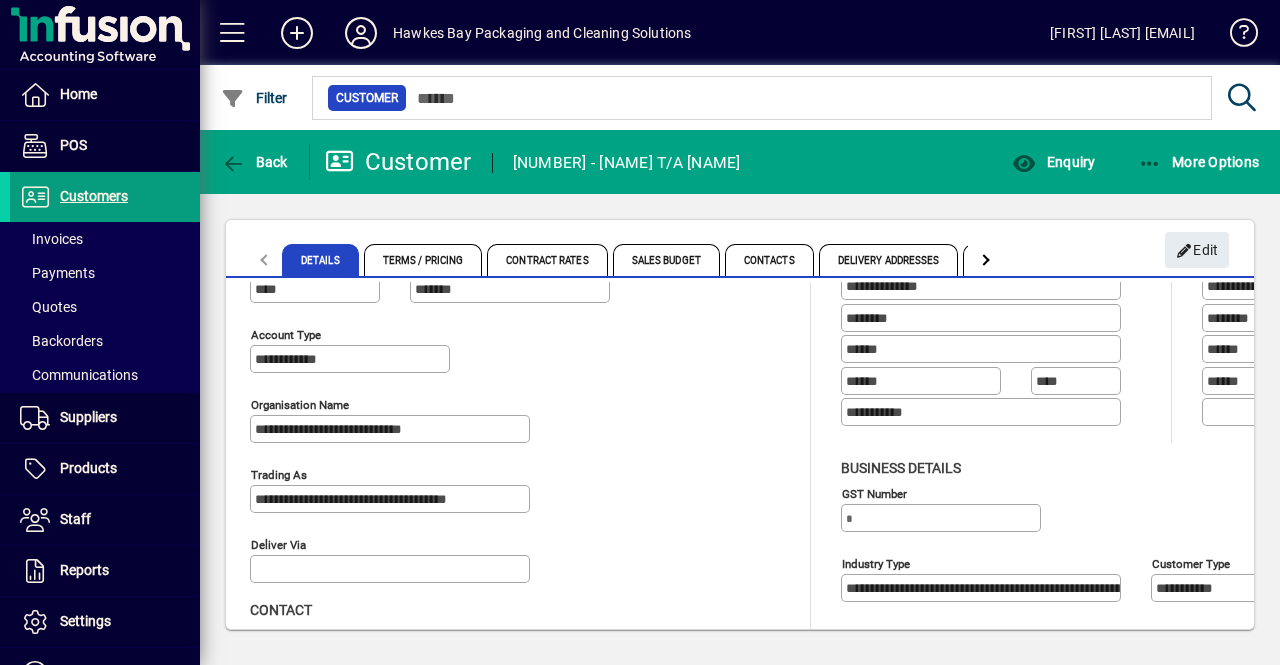 scroll, scrollTop: 0, scrollLeft: 0, axis: both 